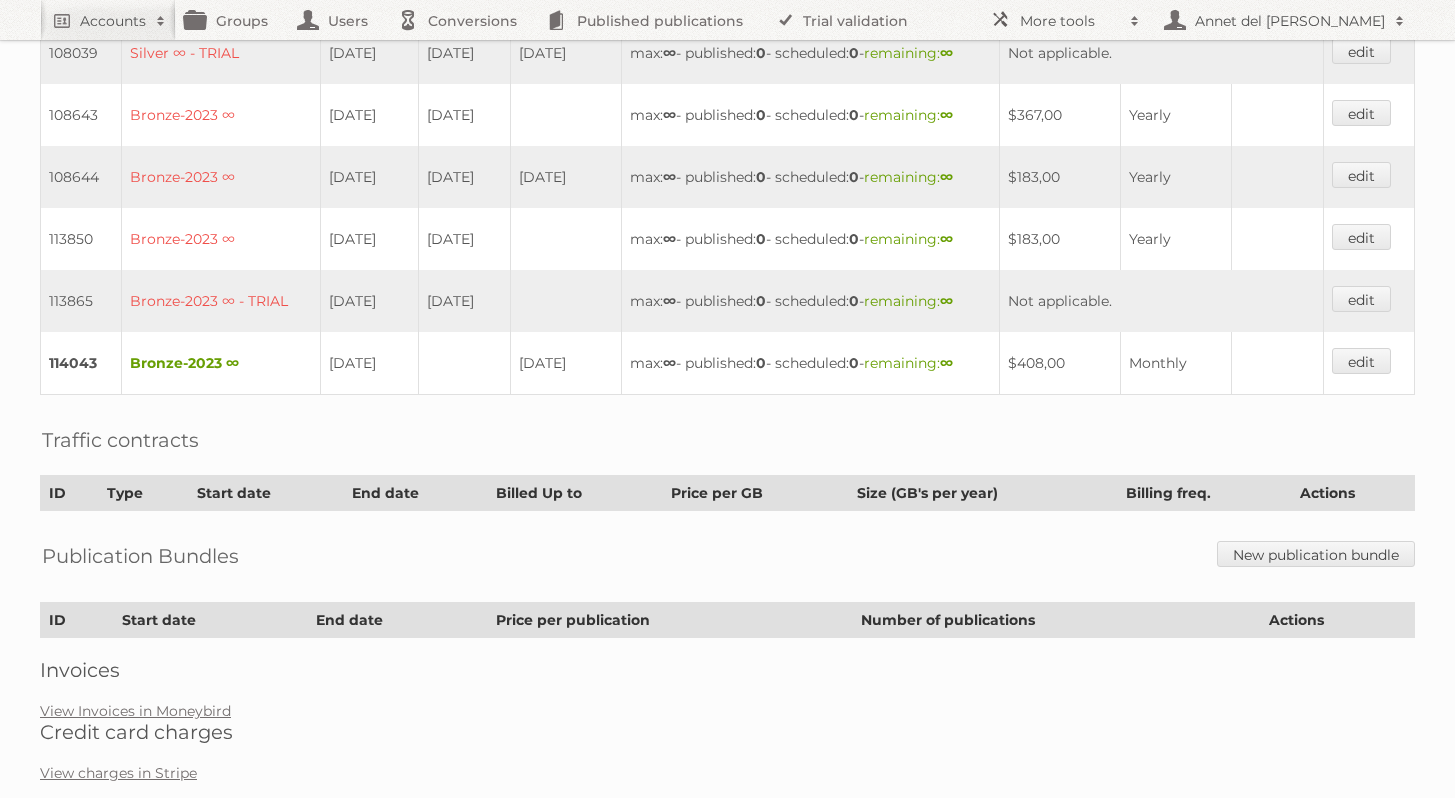 scroll, scrollTop: 975, scrollLeft: 0, axis: vertical 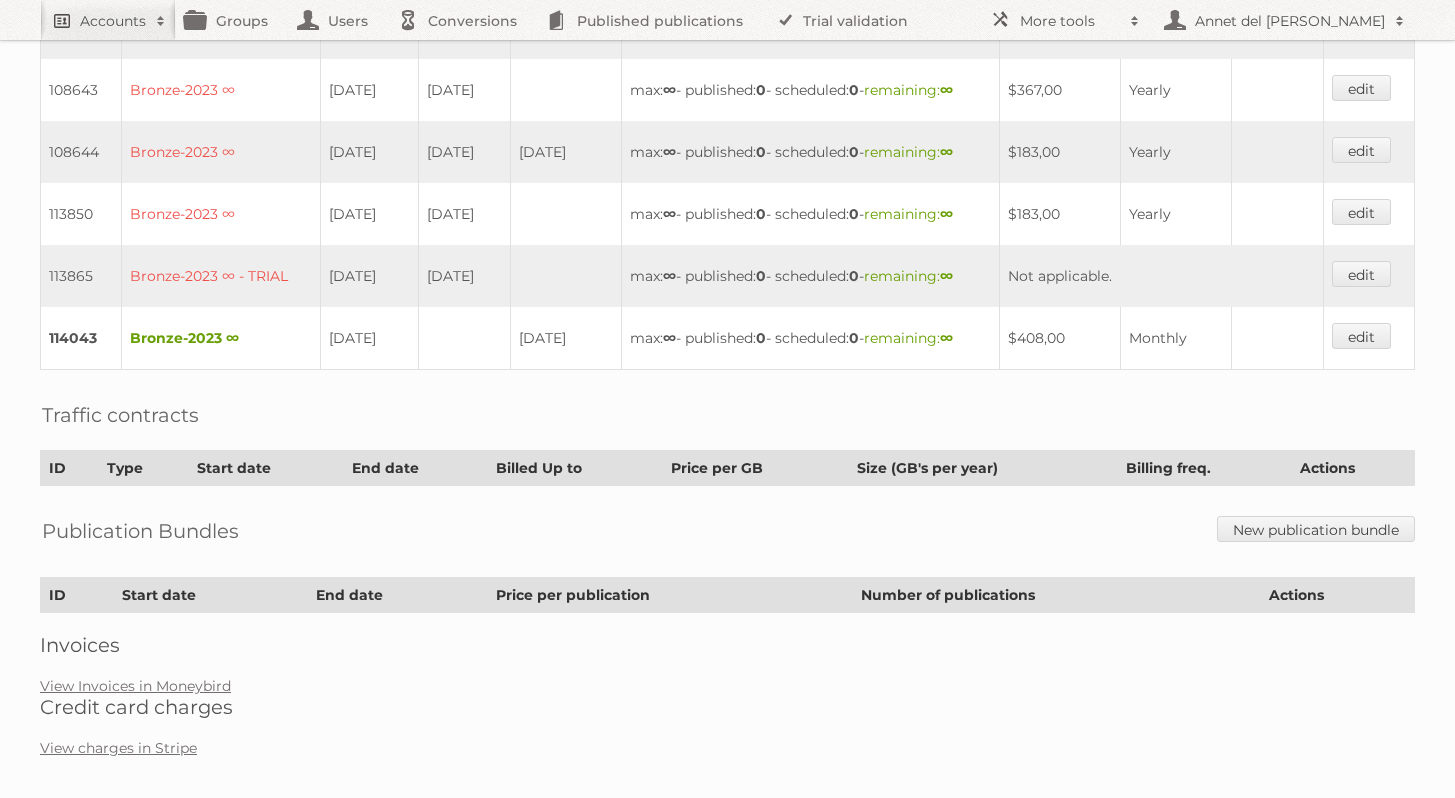 click on "Accounts" at bounding box center [108, 20] 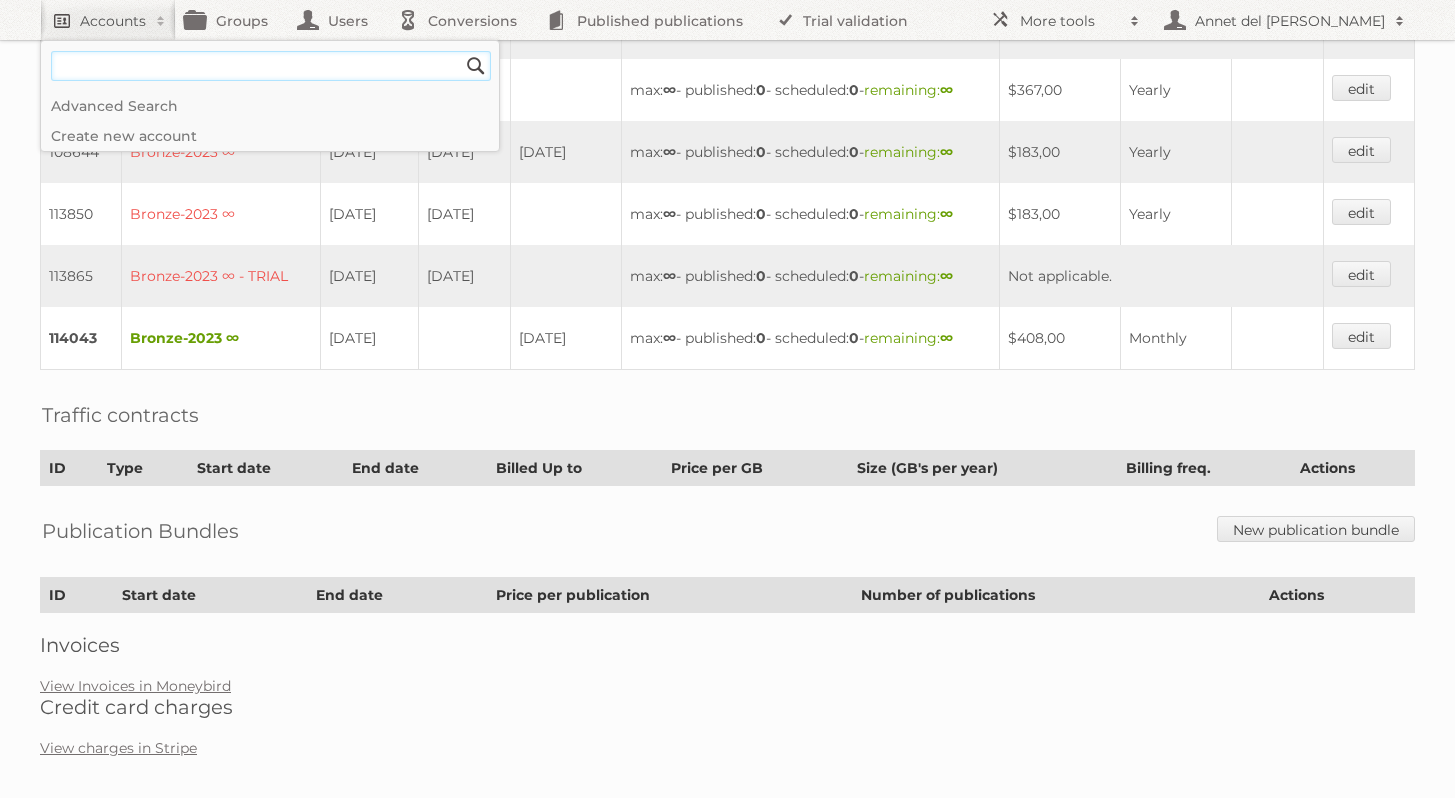 paste on "online@philux.ph" 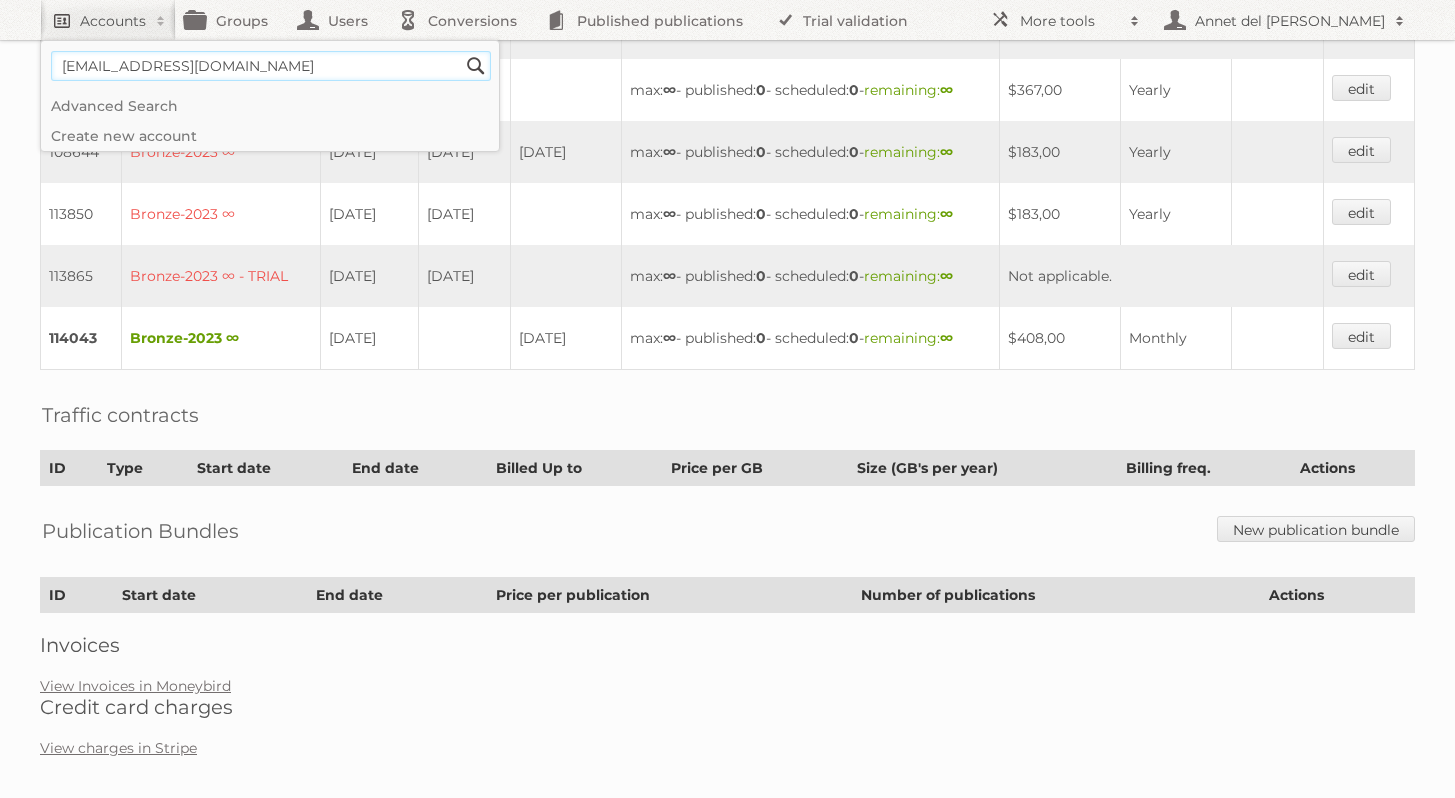 type on "online@philux.ph" 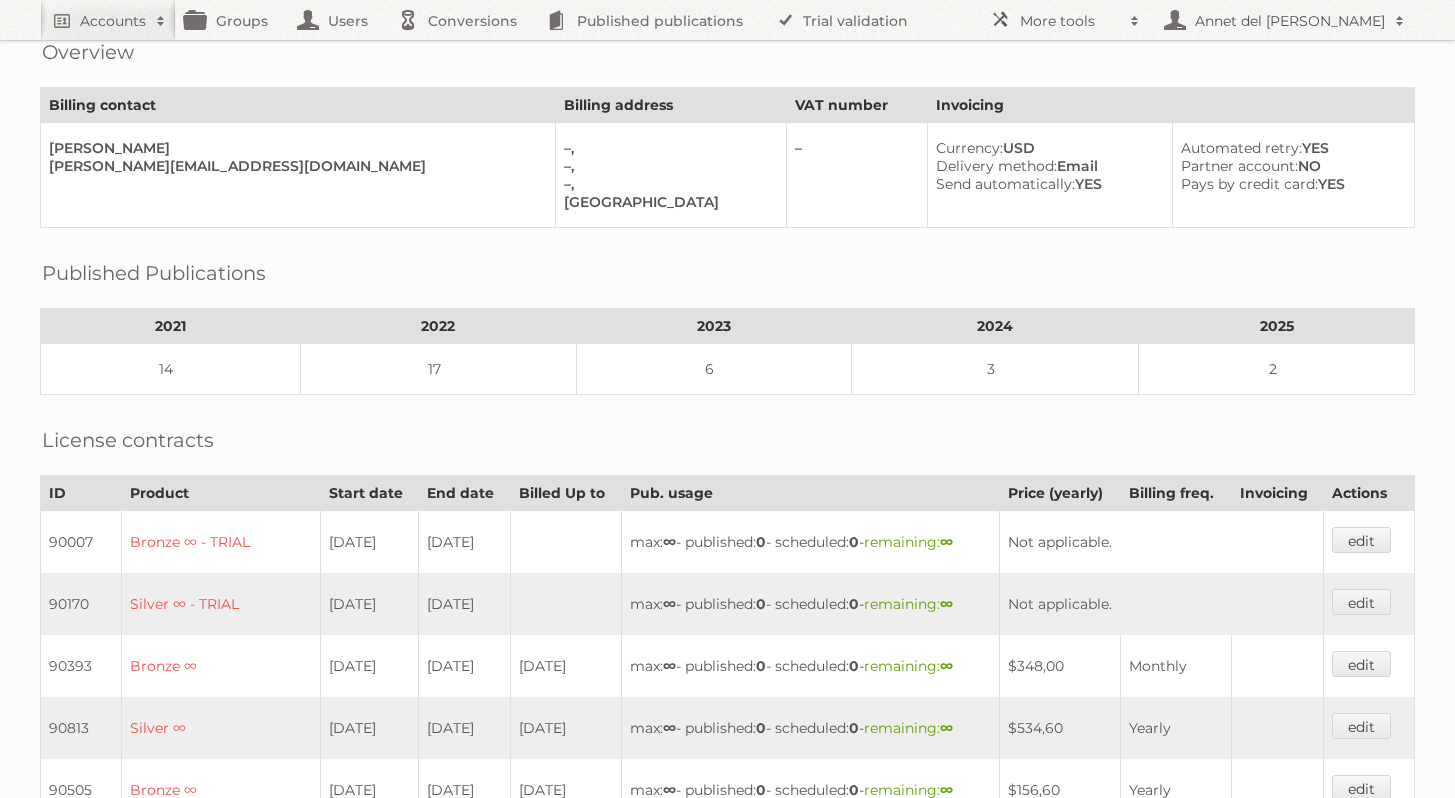 scroll, scrollTop: 0, scrollLeft: 0, axis: both 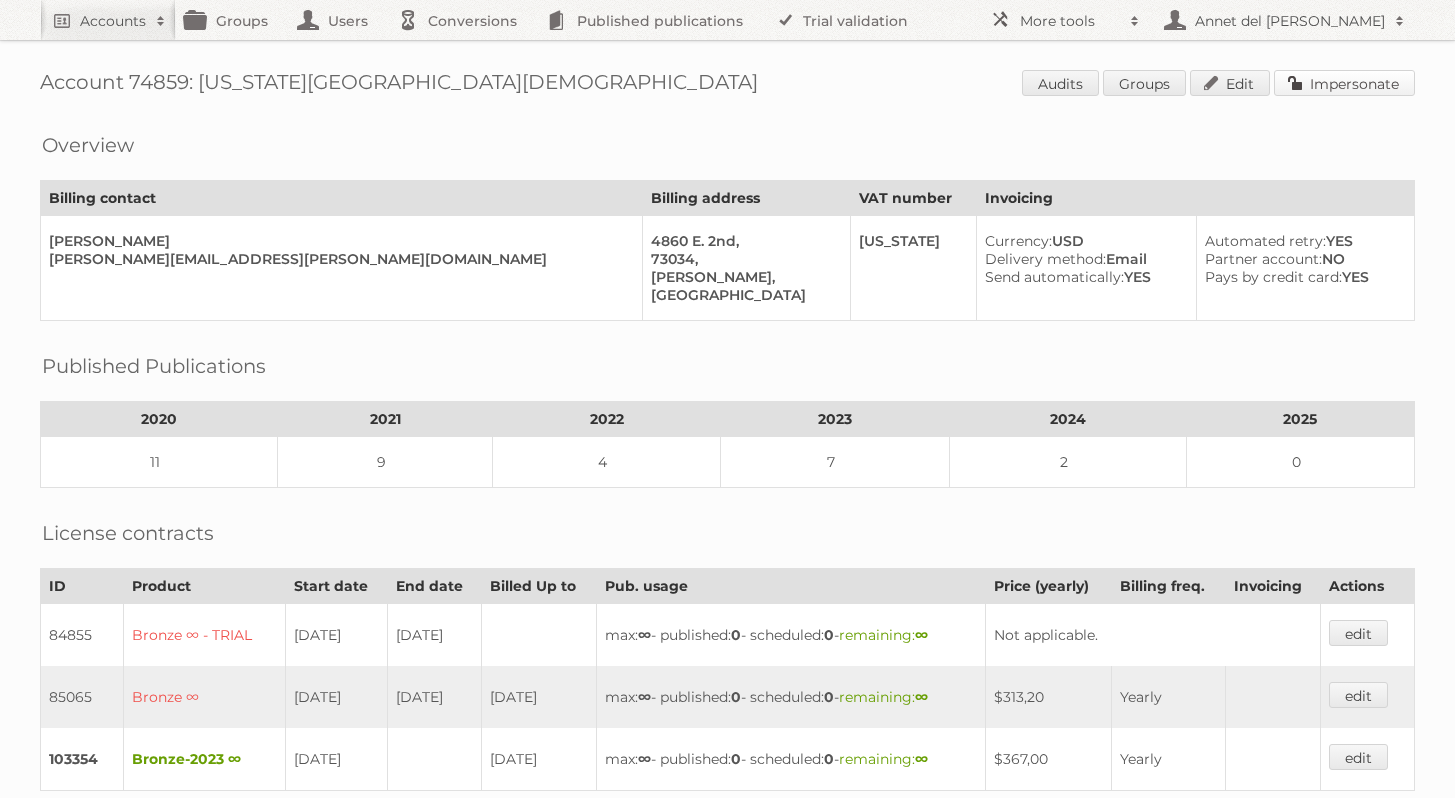 click on "Impersonate" at bounding box center [1344, 83] 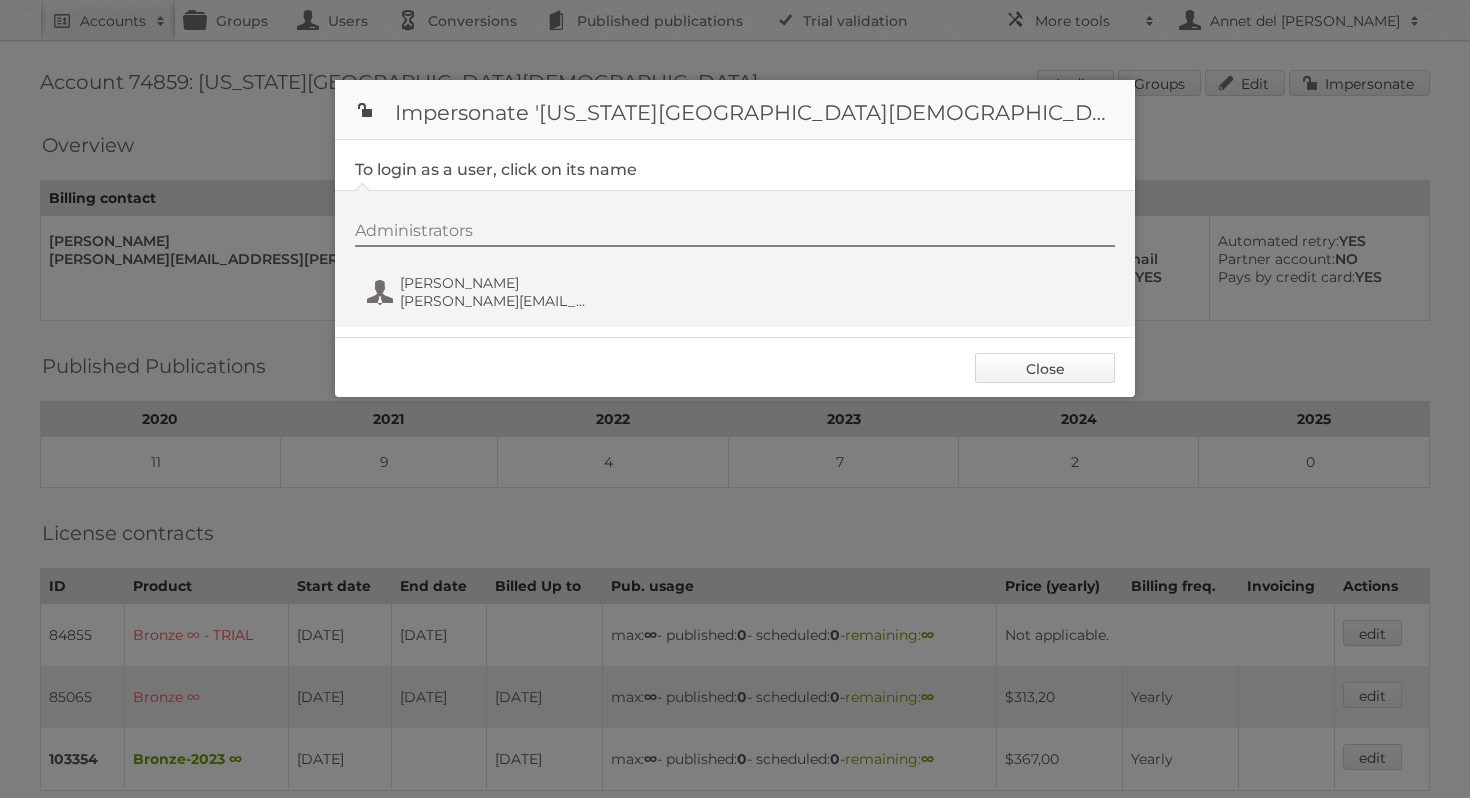 click on "Close" at bounding box center (1045, 368) 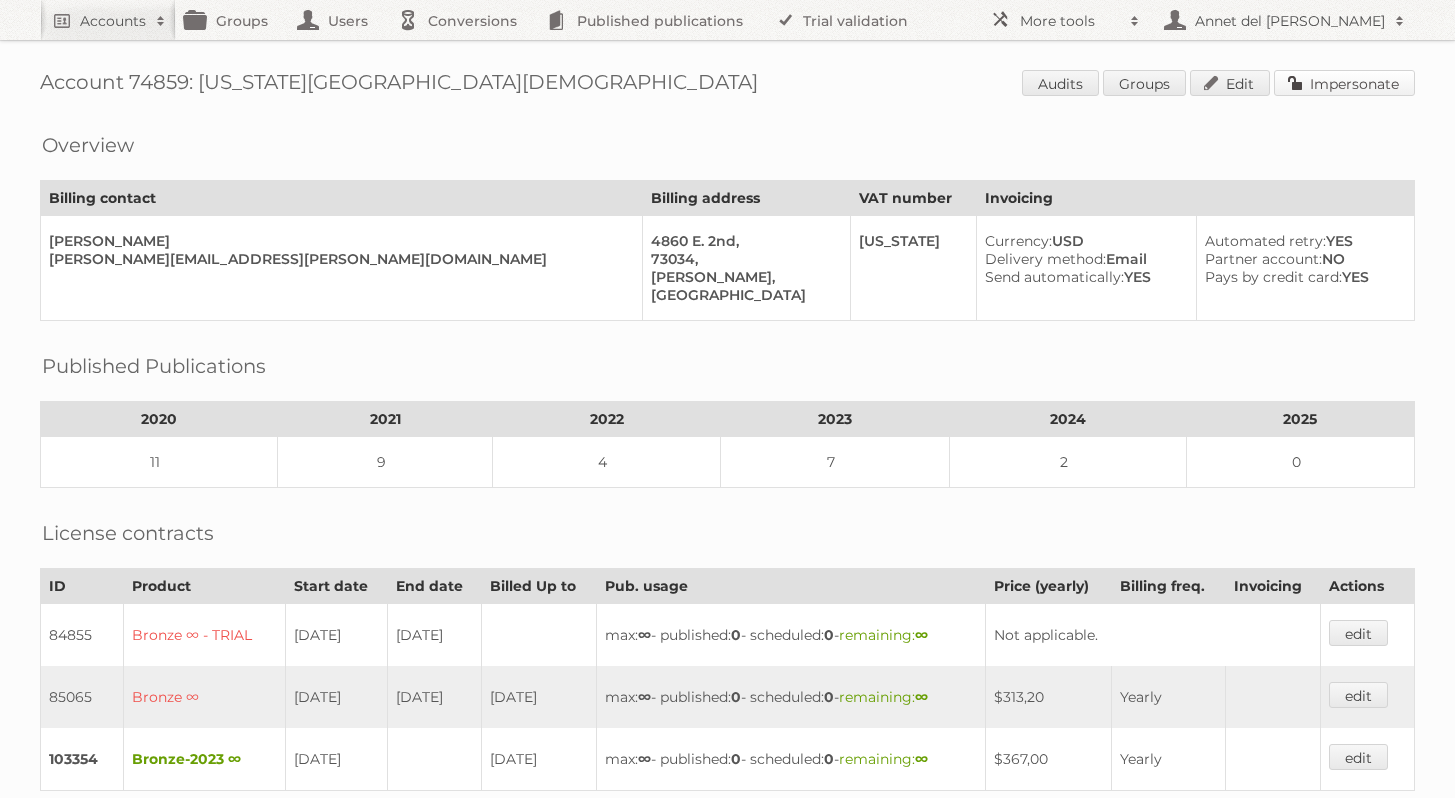 click on "Impersonate" at bounding box center (1344, 83) 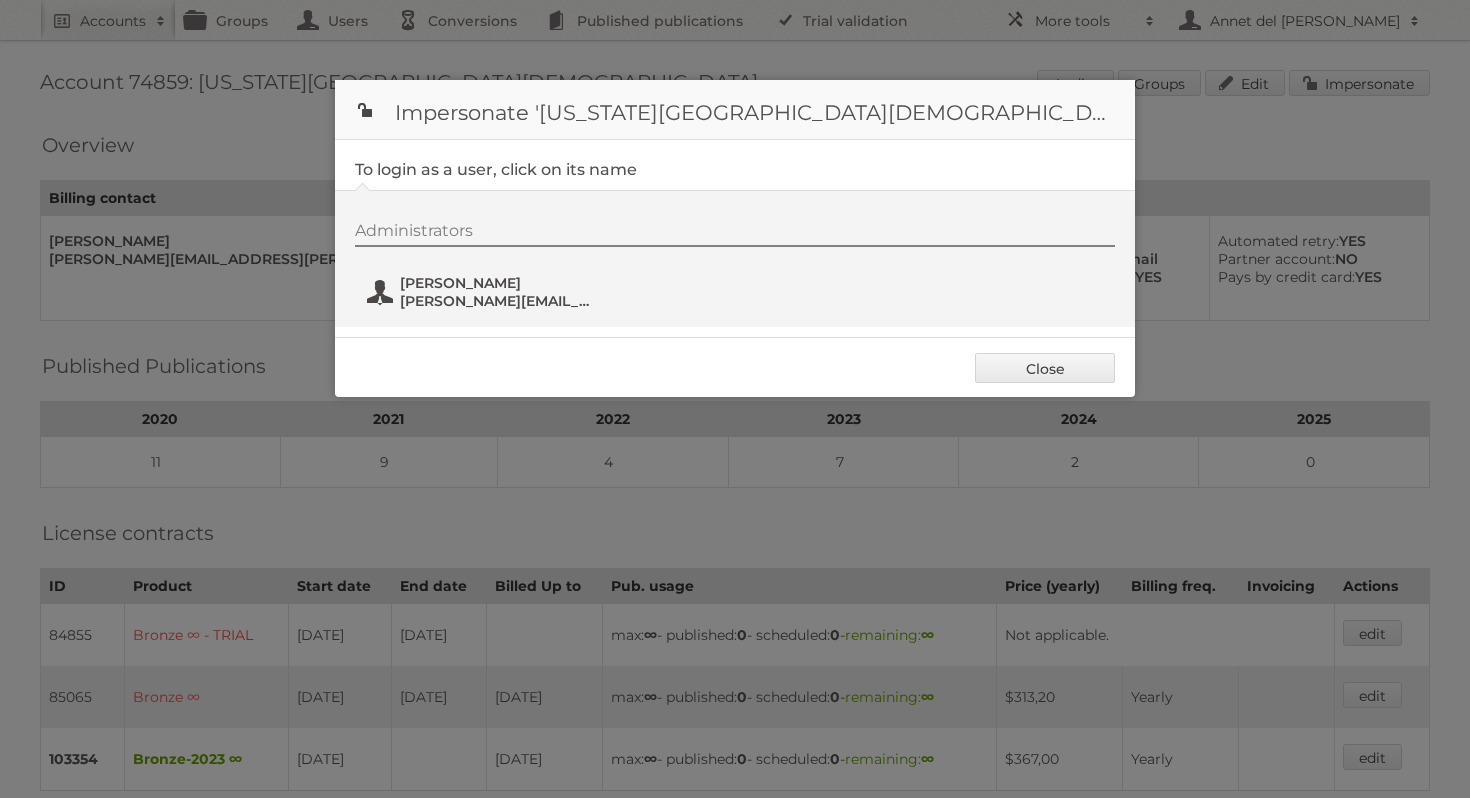 click on "Leslie Malone" at bounding box center [497, 283] 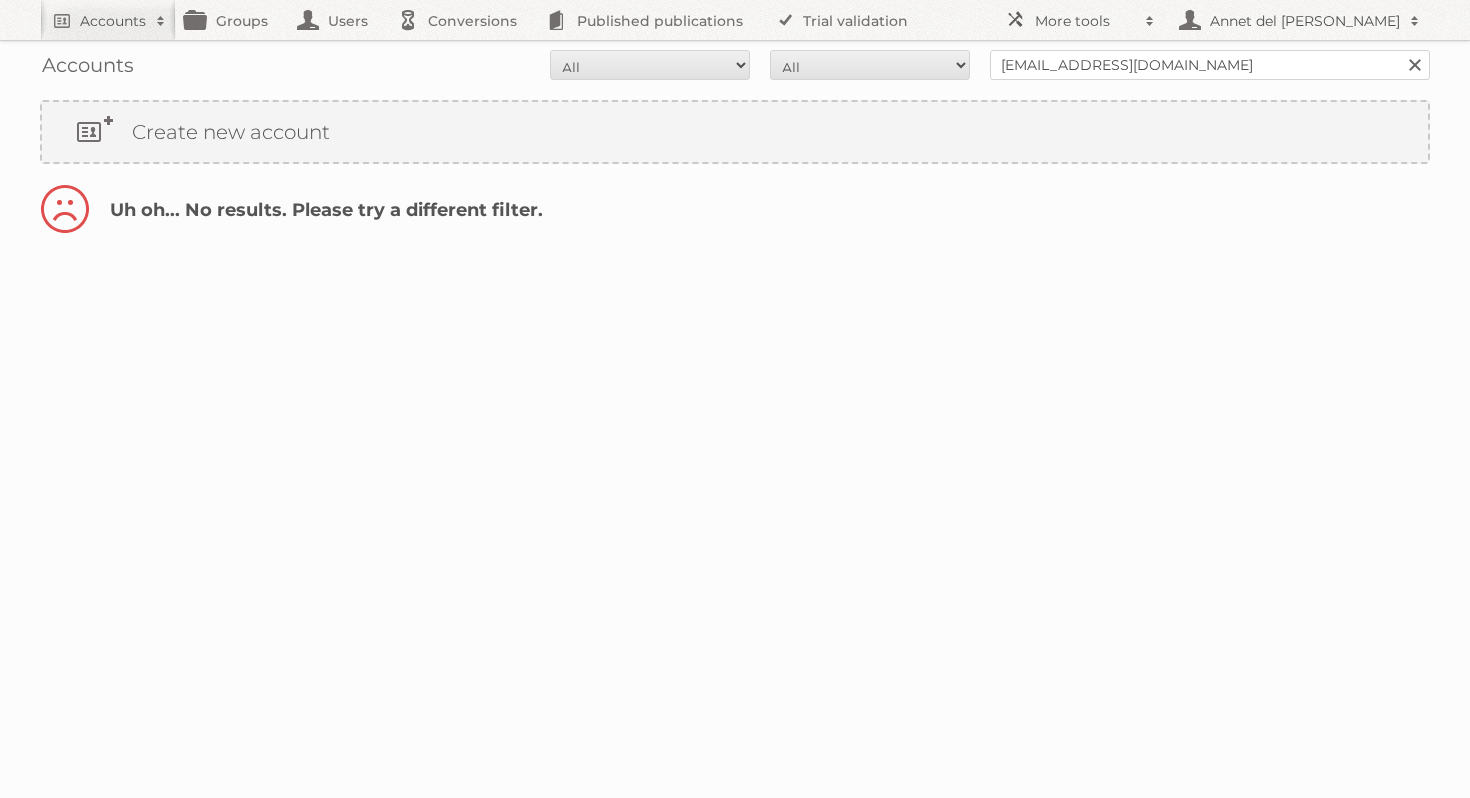 scroll, scrollTop: 0, scrollLeft: 0, axis: both 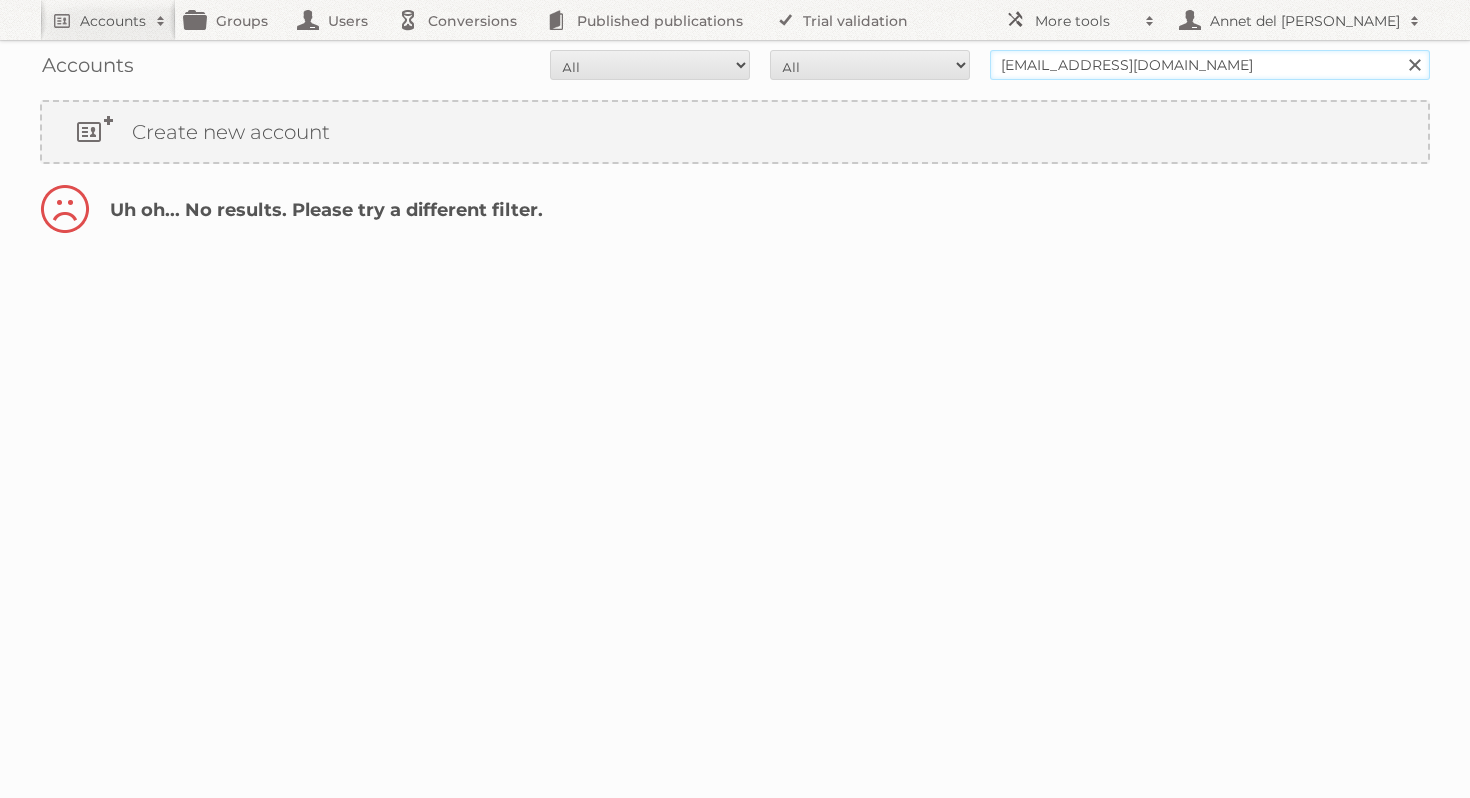 drag, startPoint x: 1044, startPoint y: 63, endPoint x: 985, endPoint y: 62, distance: 59.008472 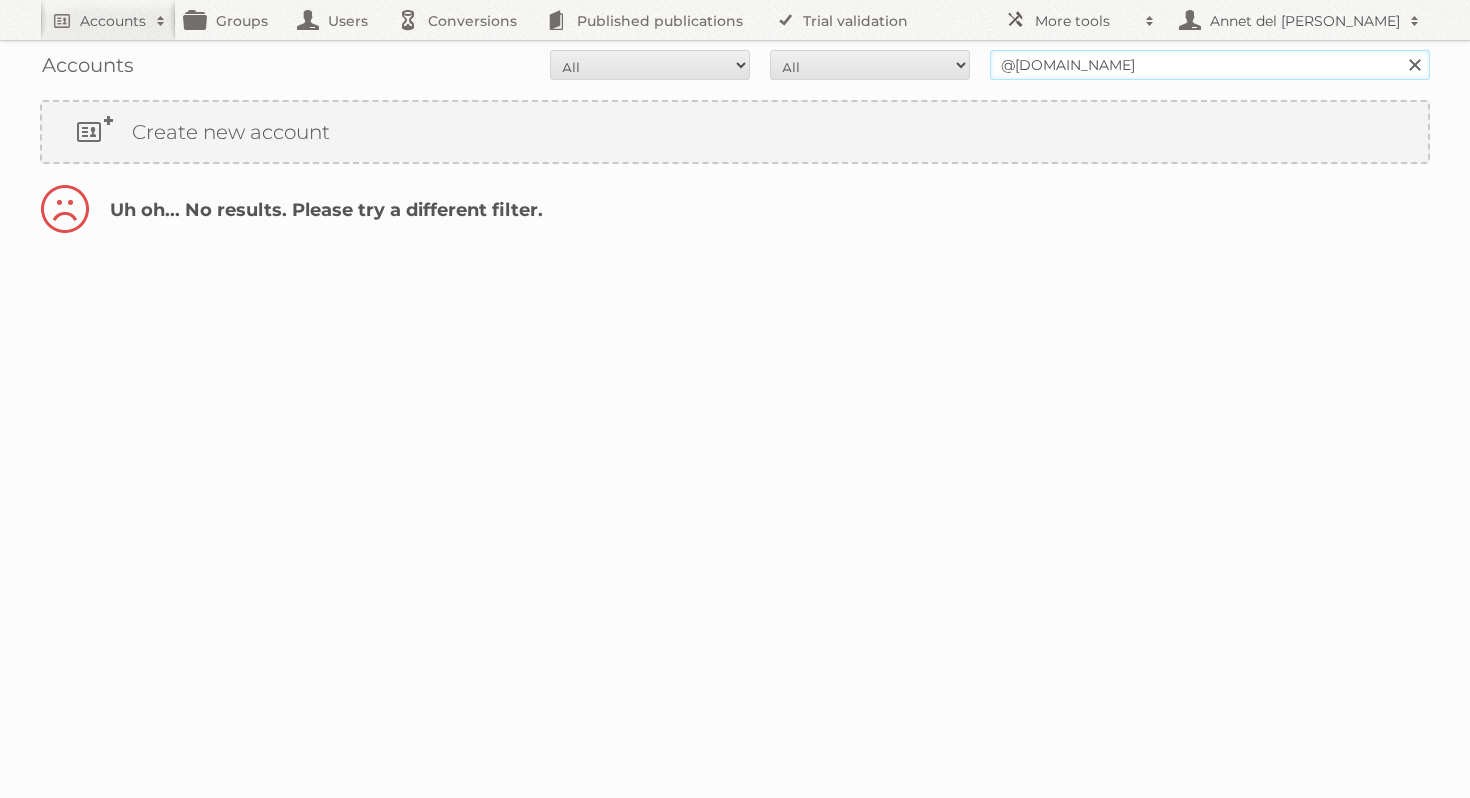 type on "@philux.ph" 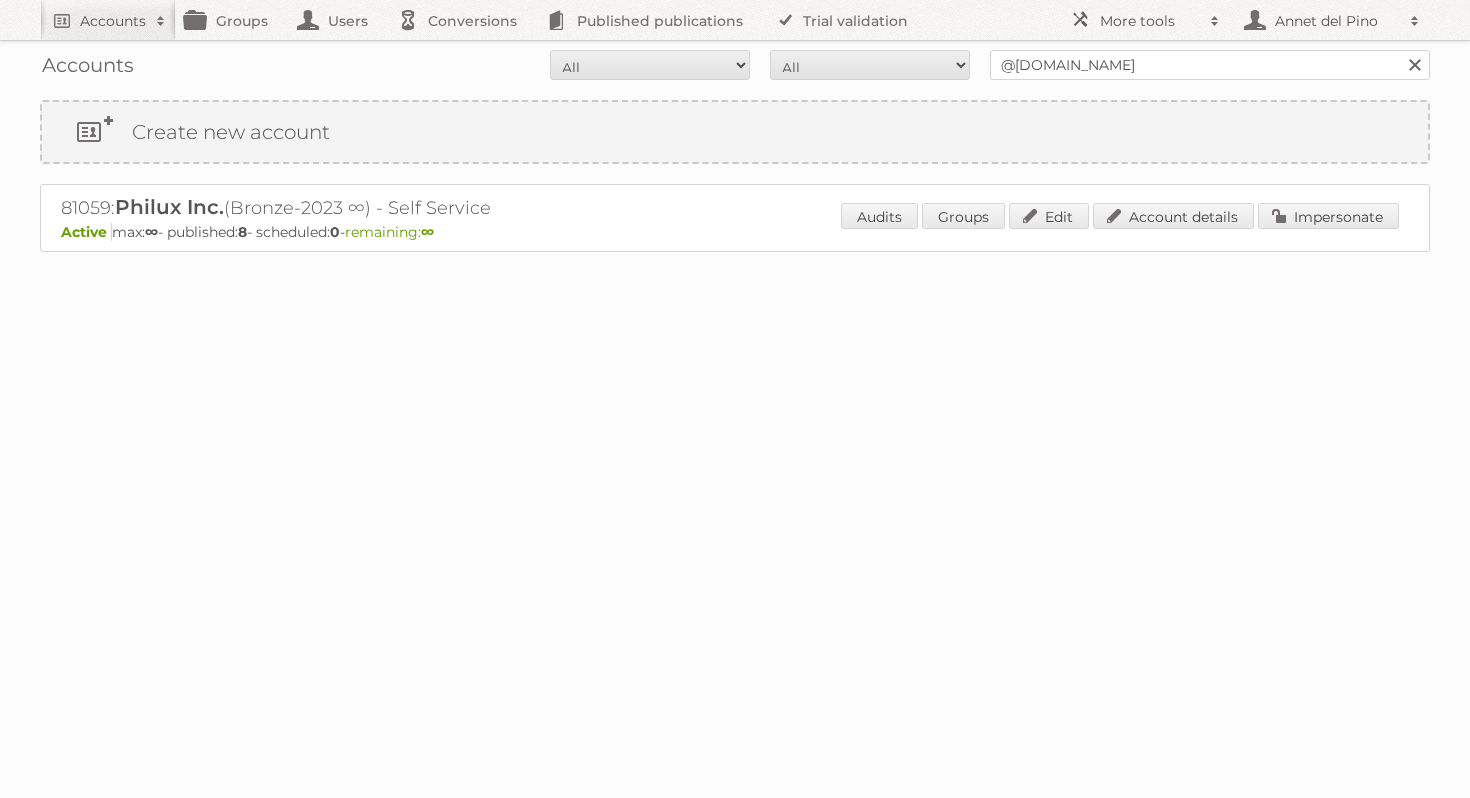 scroll, scrollTop: 0, scrollLeft: 0, axis: both 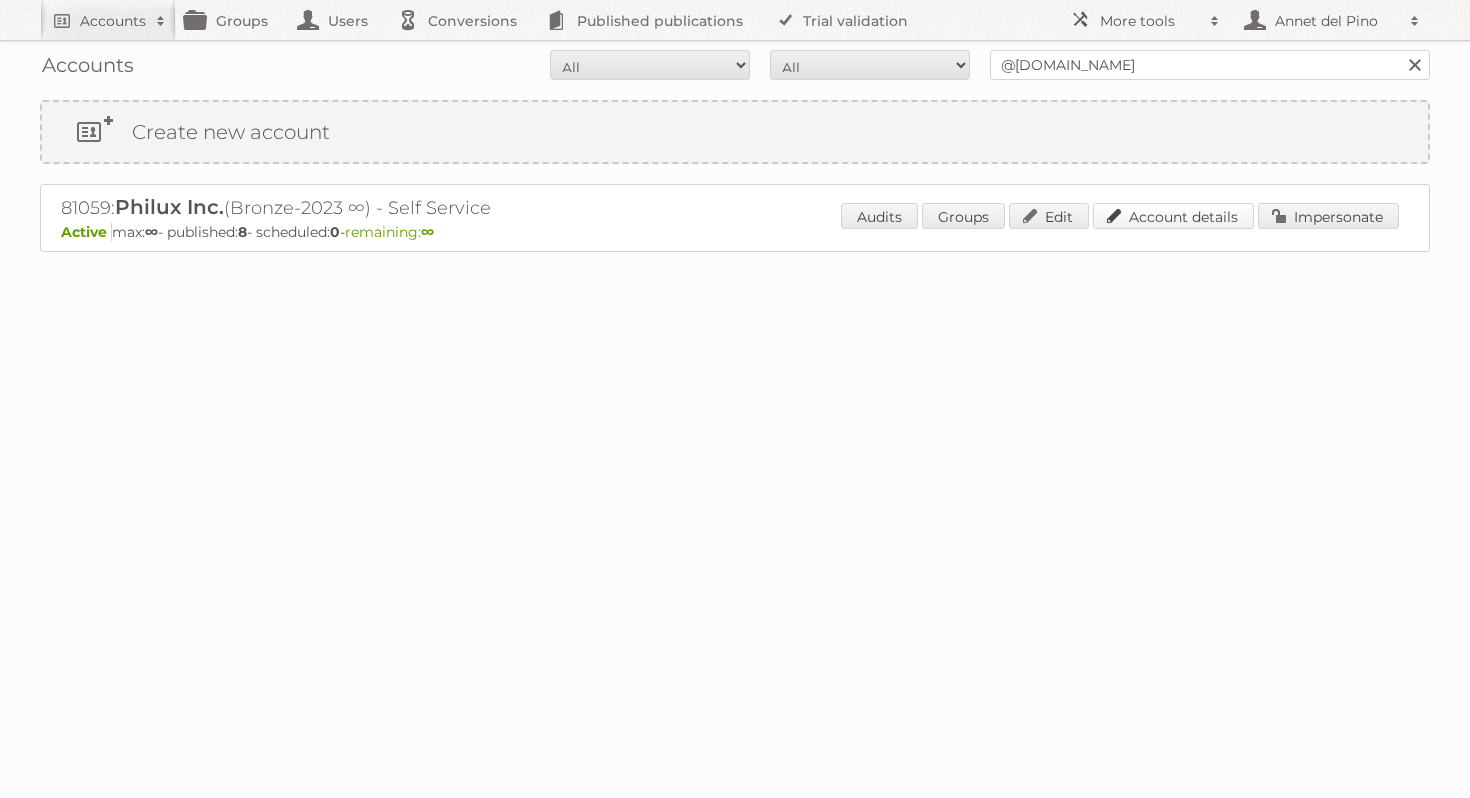 click on "Account details" at bounding box center [1173, 216] 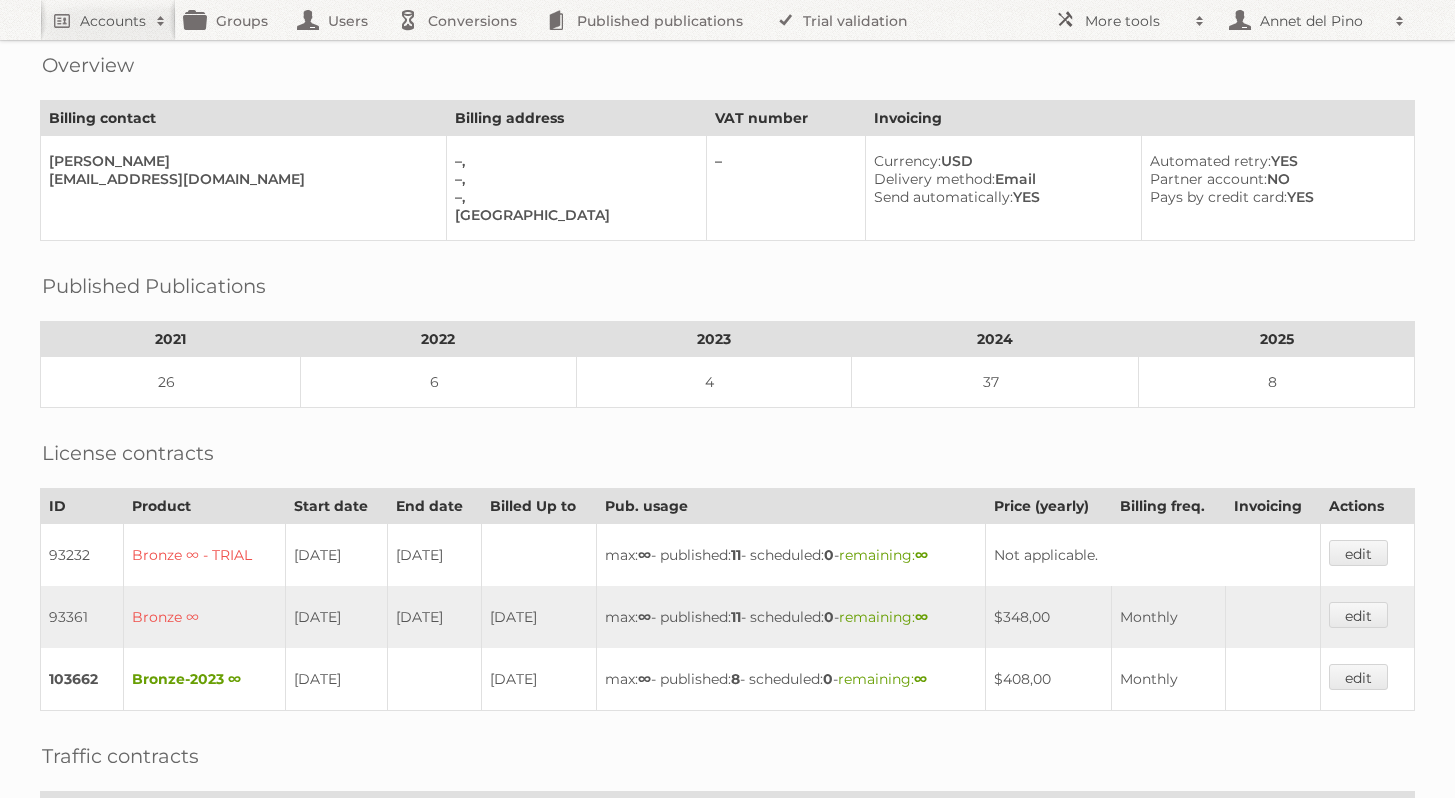scroll, scrollTop: 0, scrollLeft: 0, axis: both 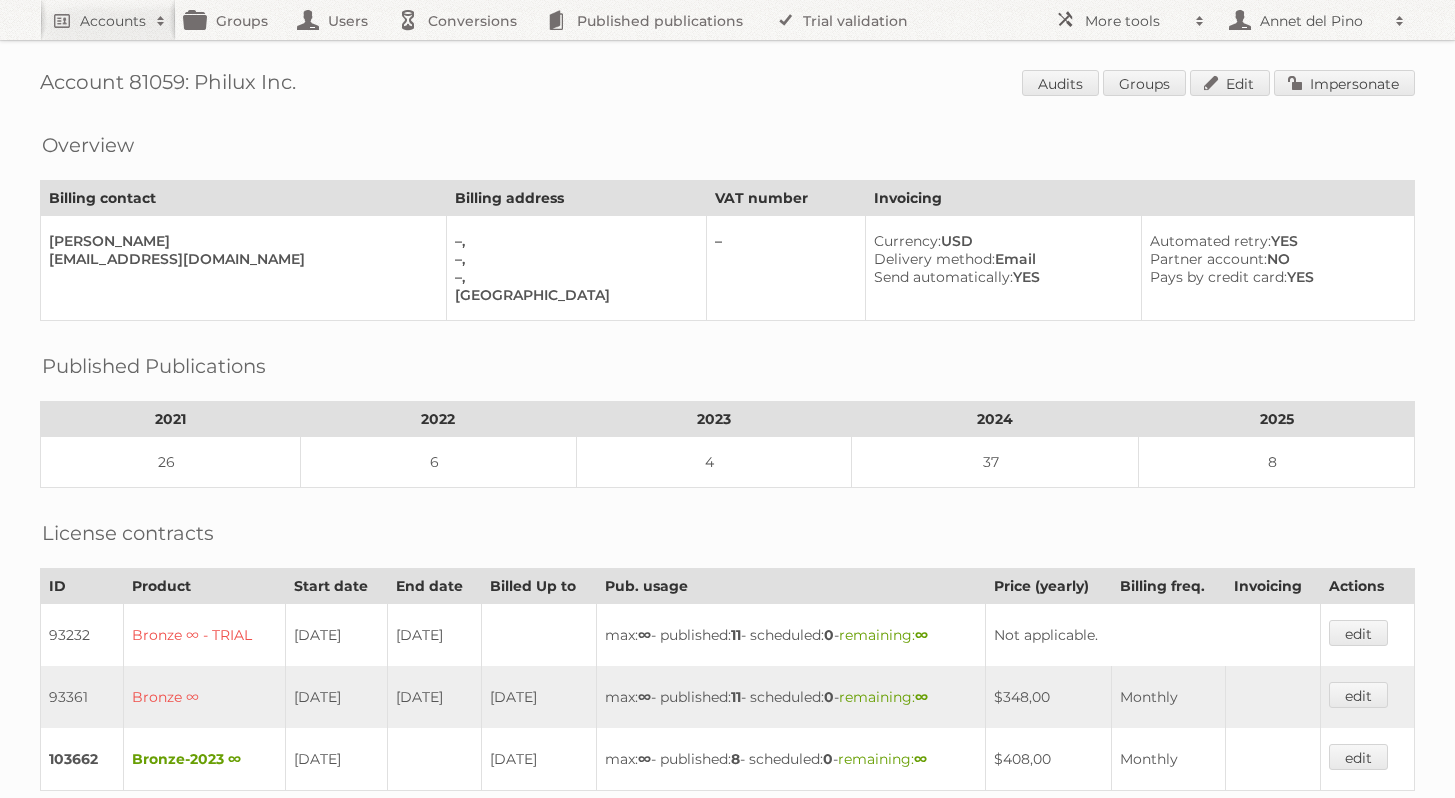 drag, startPoint x: 303, startPoint y: 86, endPoint x: 194, endPoint y: 85, distance: 109.004585 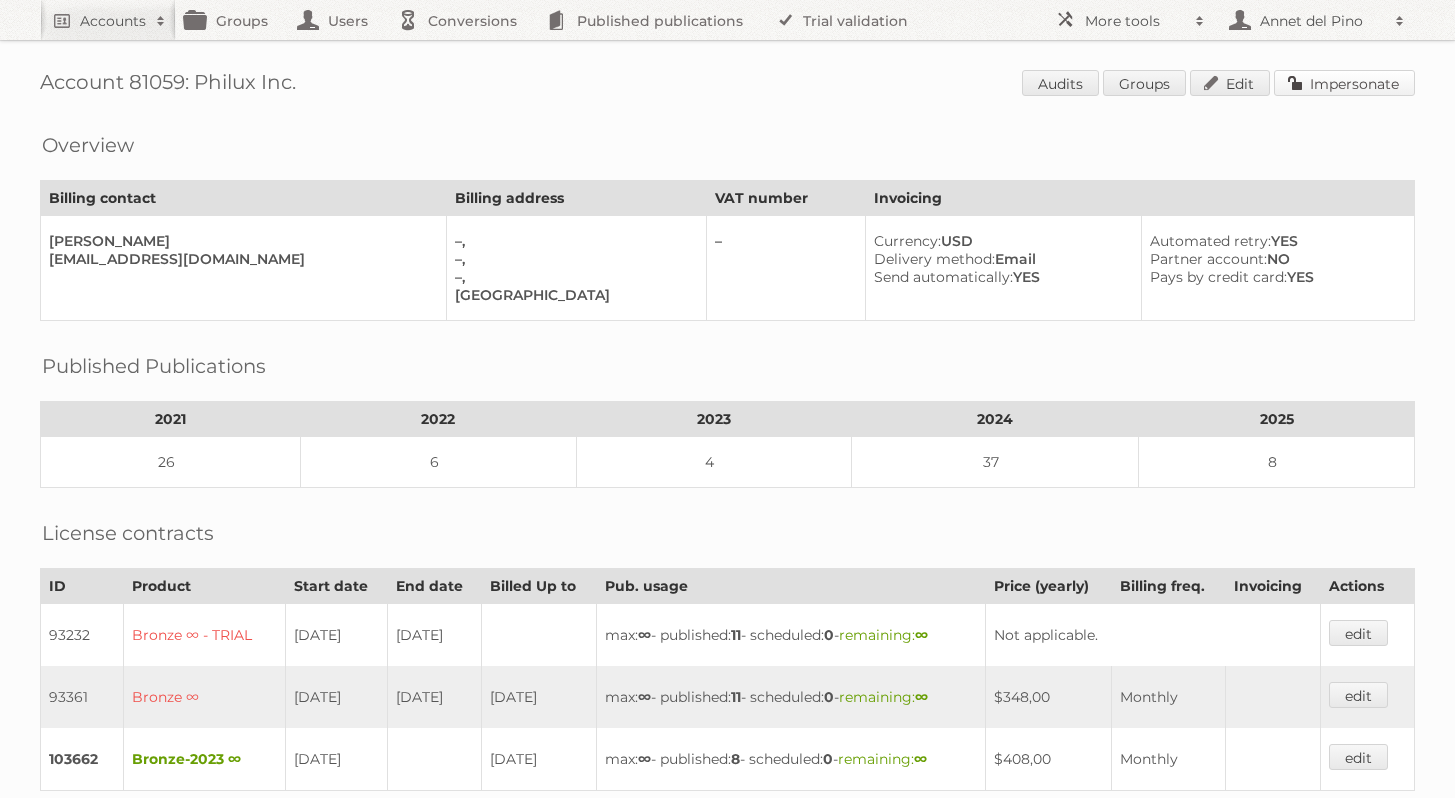 click on "Impersonate" at bounding box center [1344, 83] 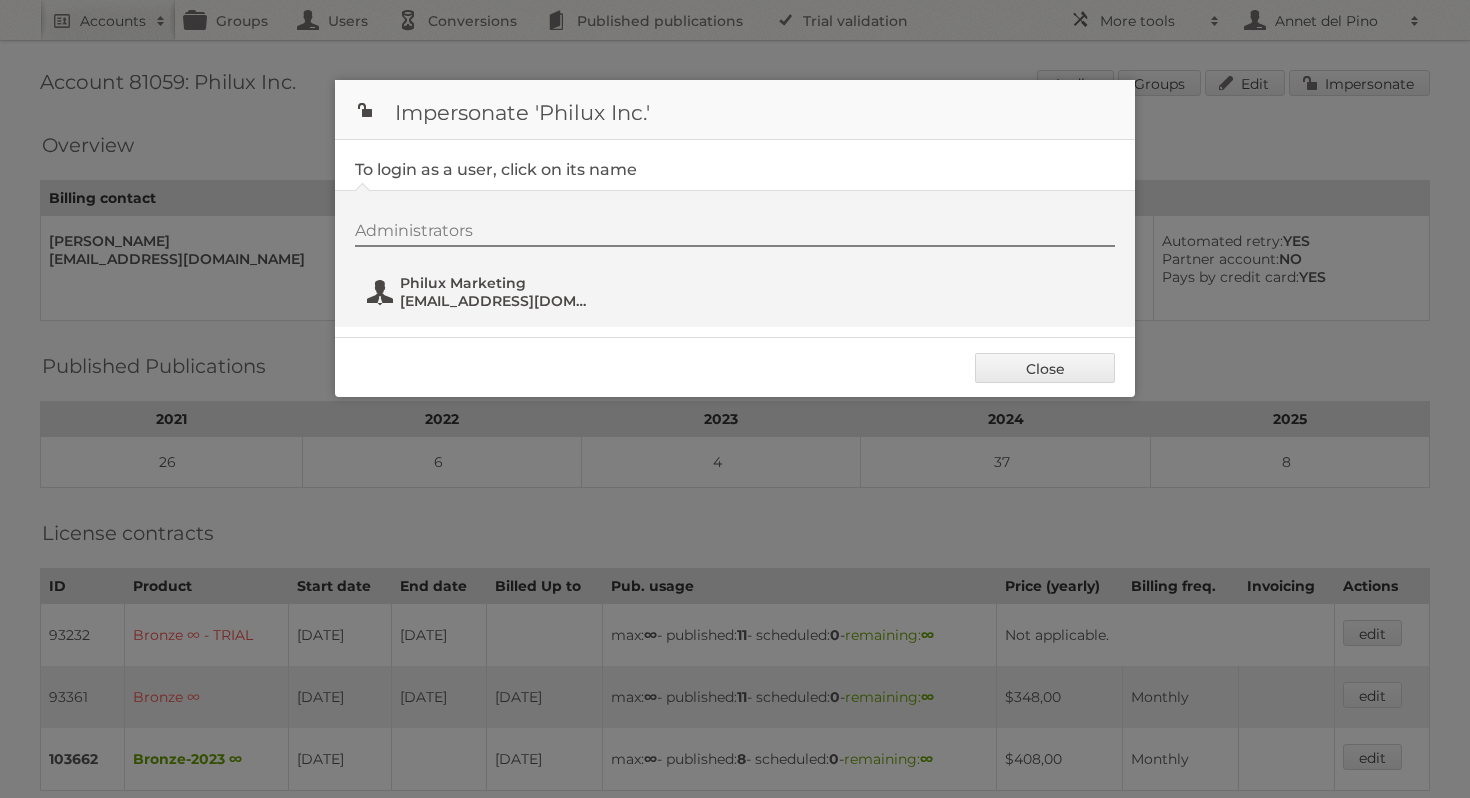 click on "Philux Marketing" at bounding box center (497, 283) 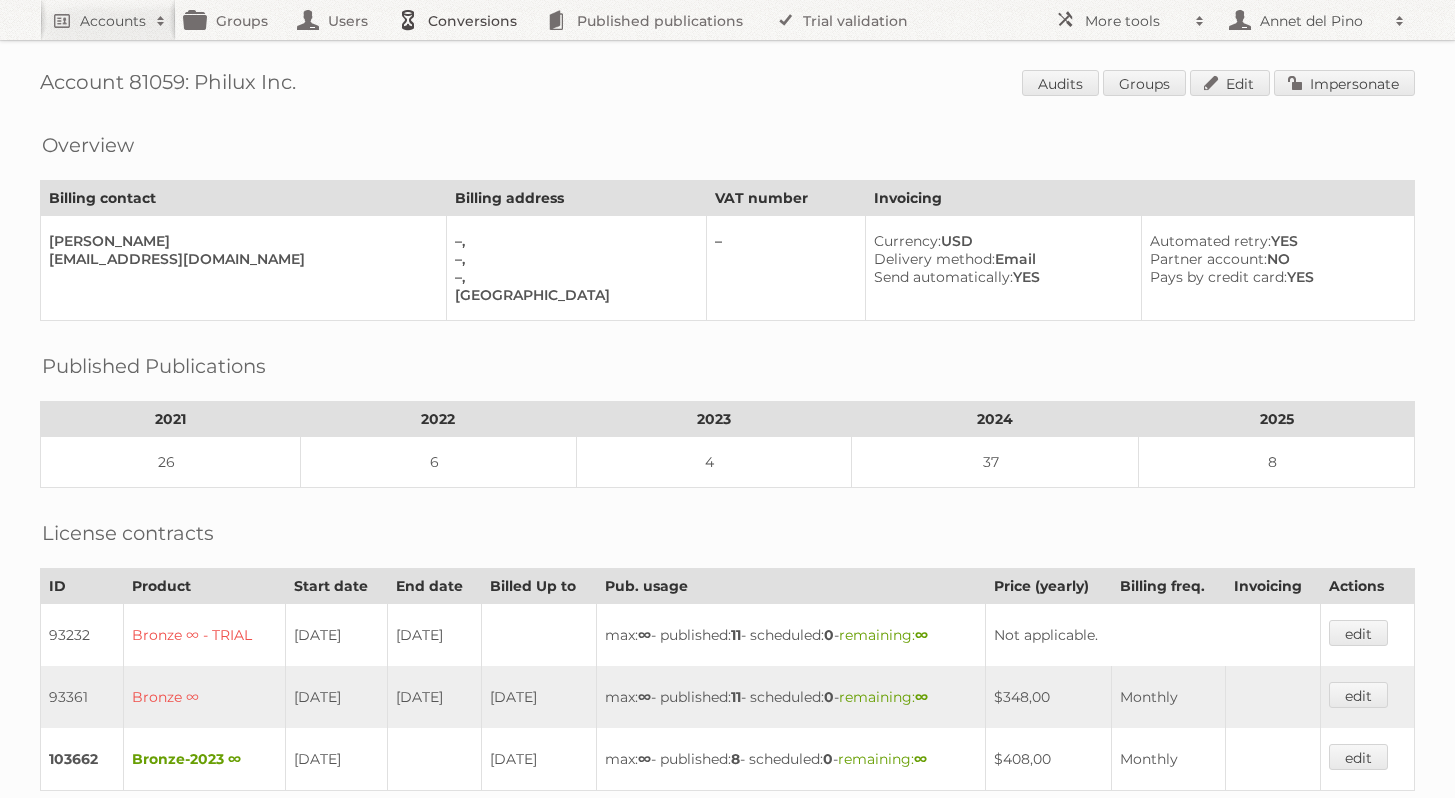 click on "Conversions" at bounding box center (462, 20) 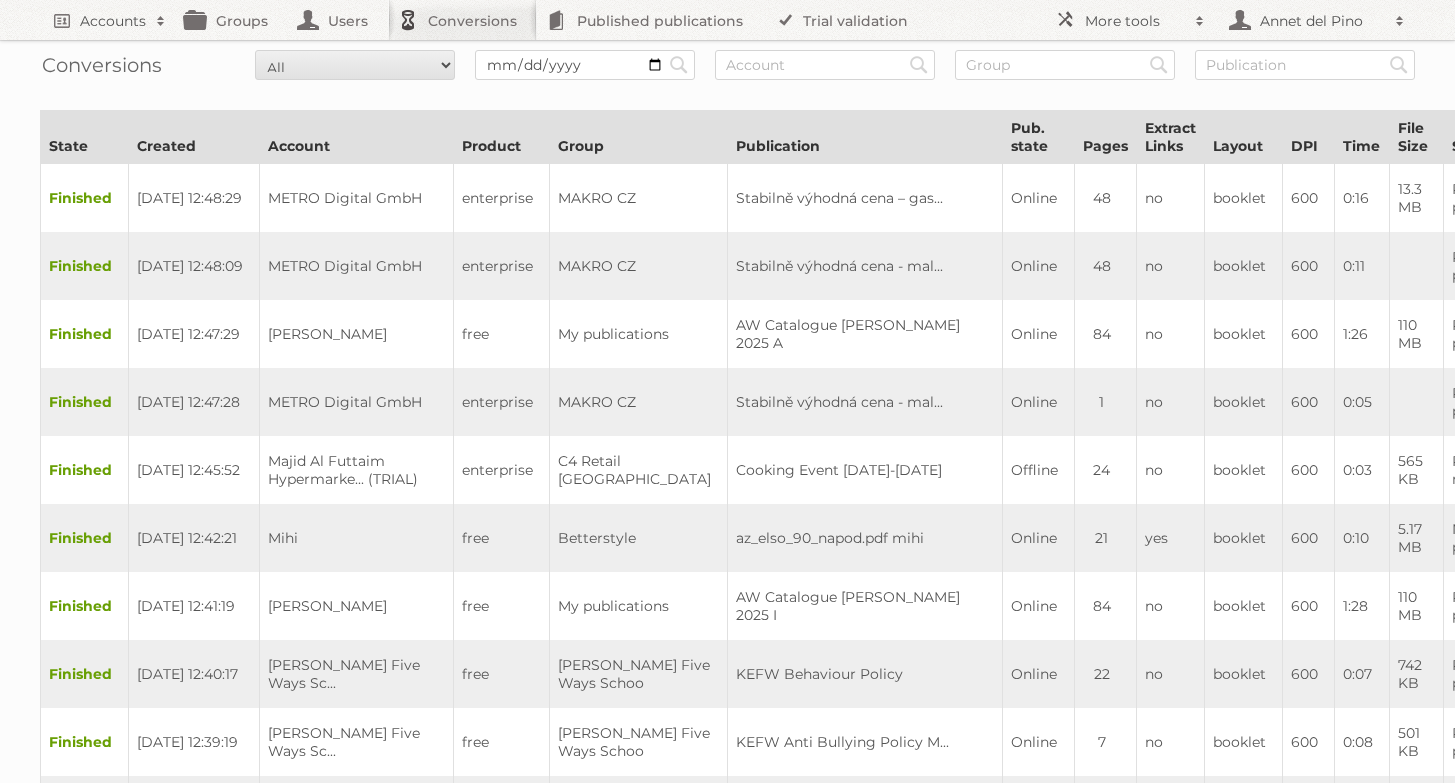 scroll, scrollTop: 0, scrollLeft: 0, axis: both 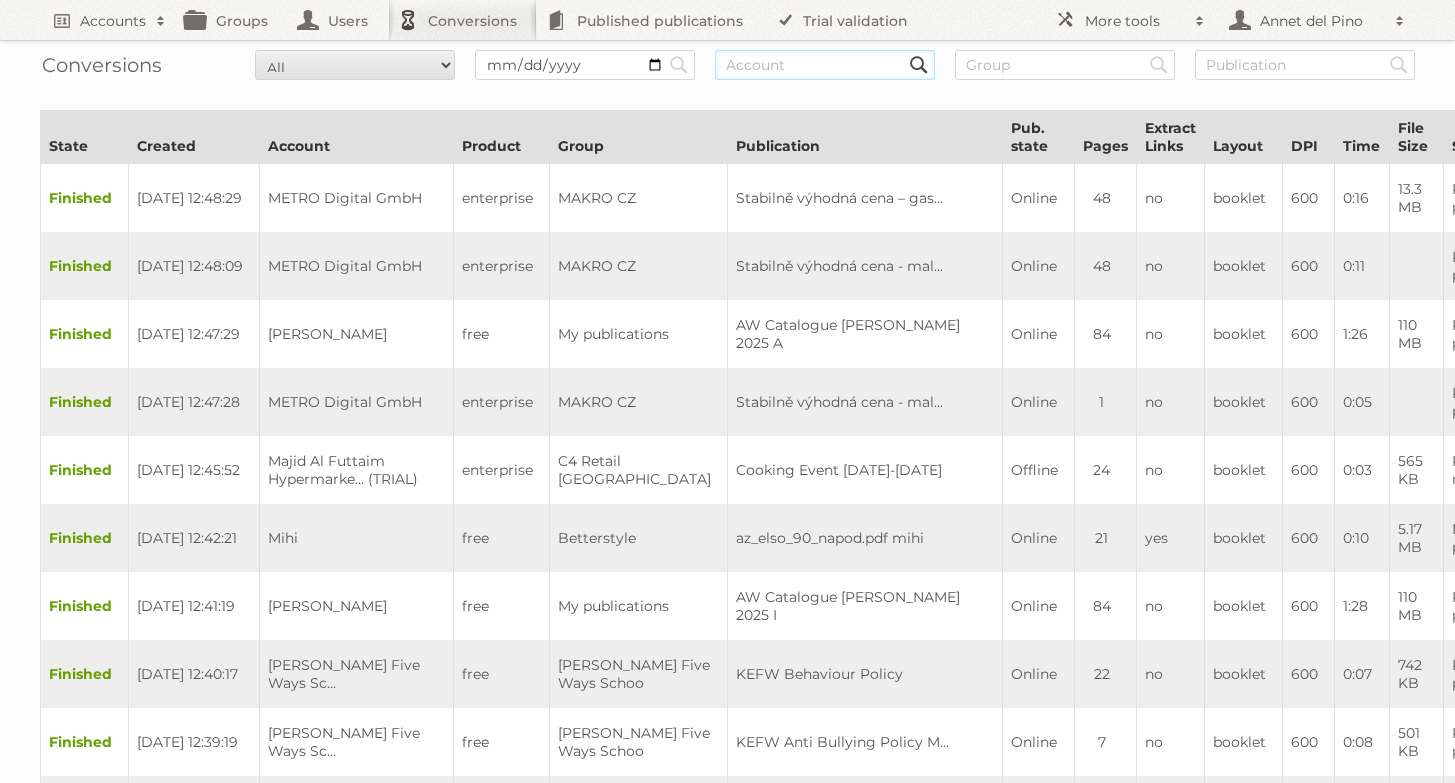 click at bounding box center [825, 65] 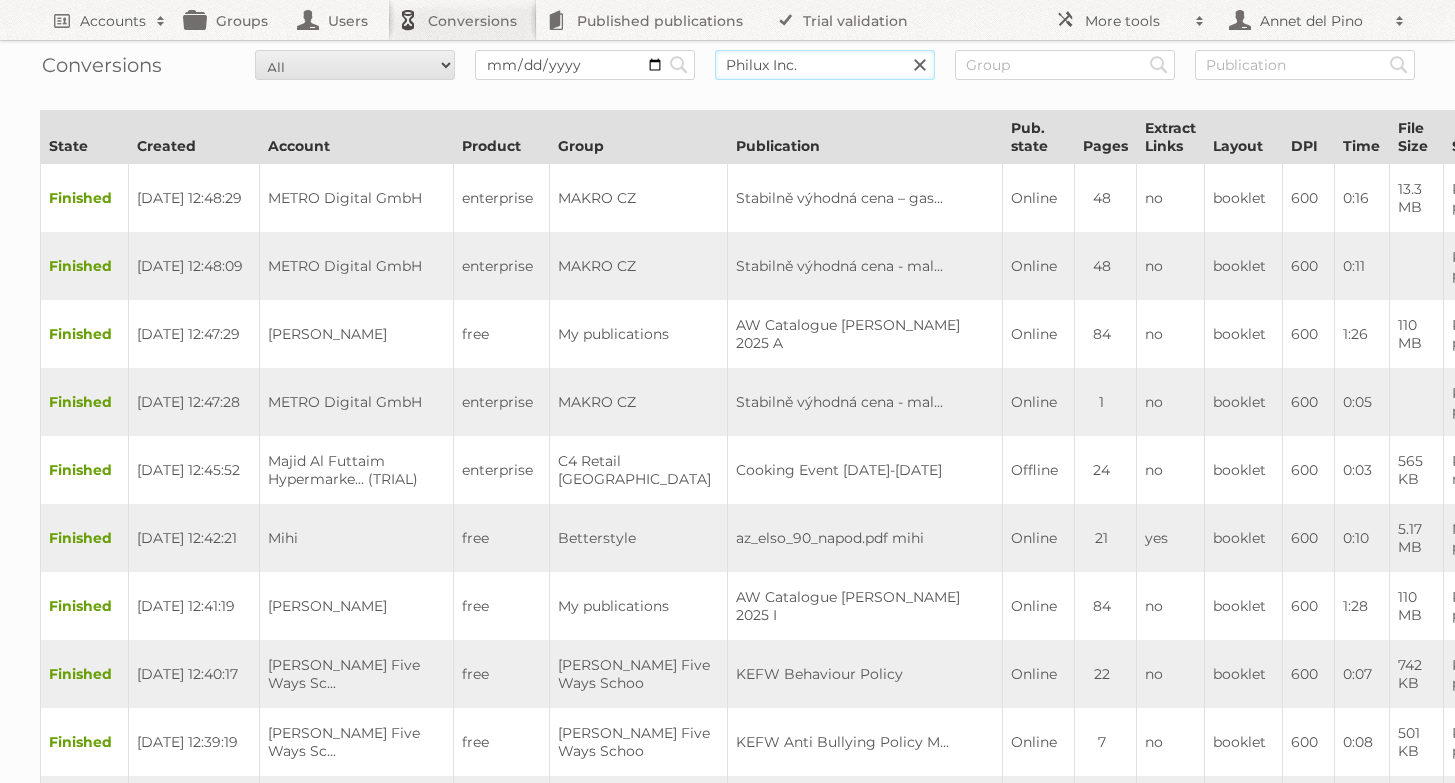 type on "Philux Inc." 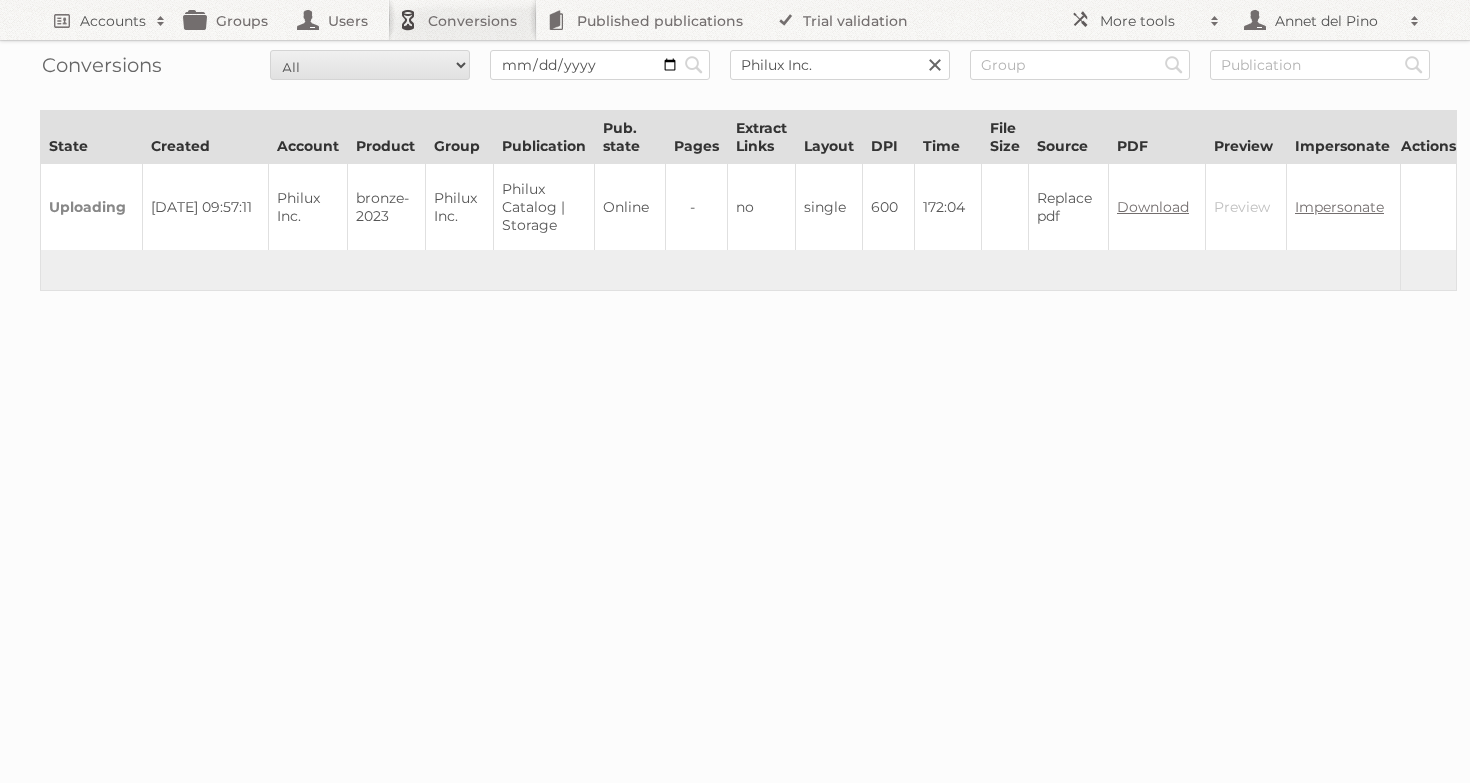 scroll, scrollTop: 0, scrollLeft: 23, axis: horizontal 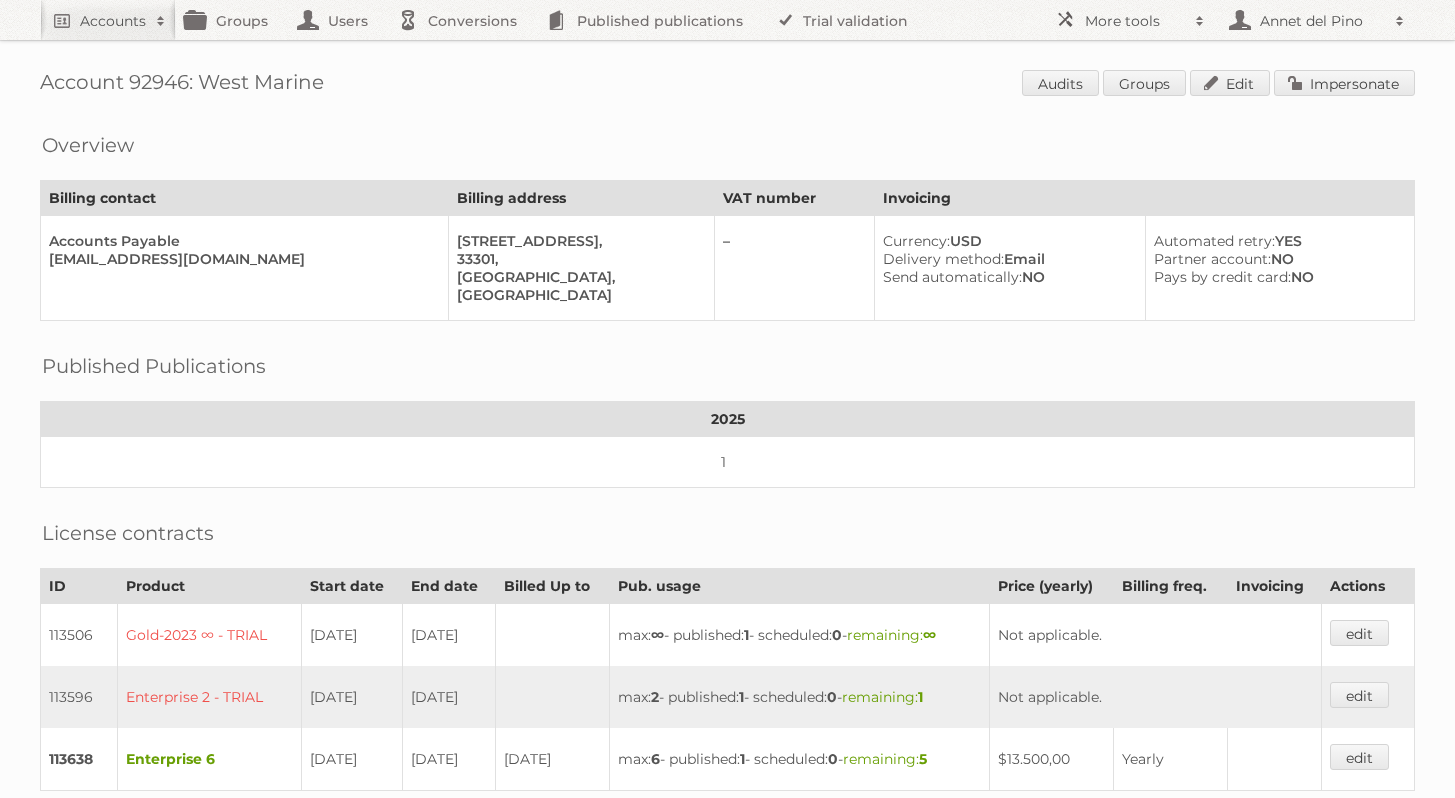 click on "Account 92946: West Marine
Audits
Groups
Edit
Impersonate" at bounding box center (727, 85) 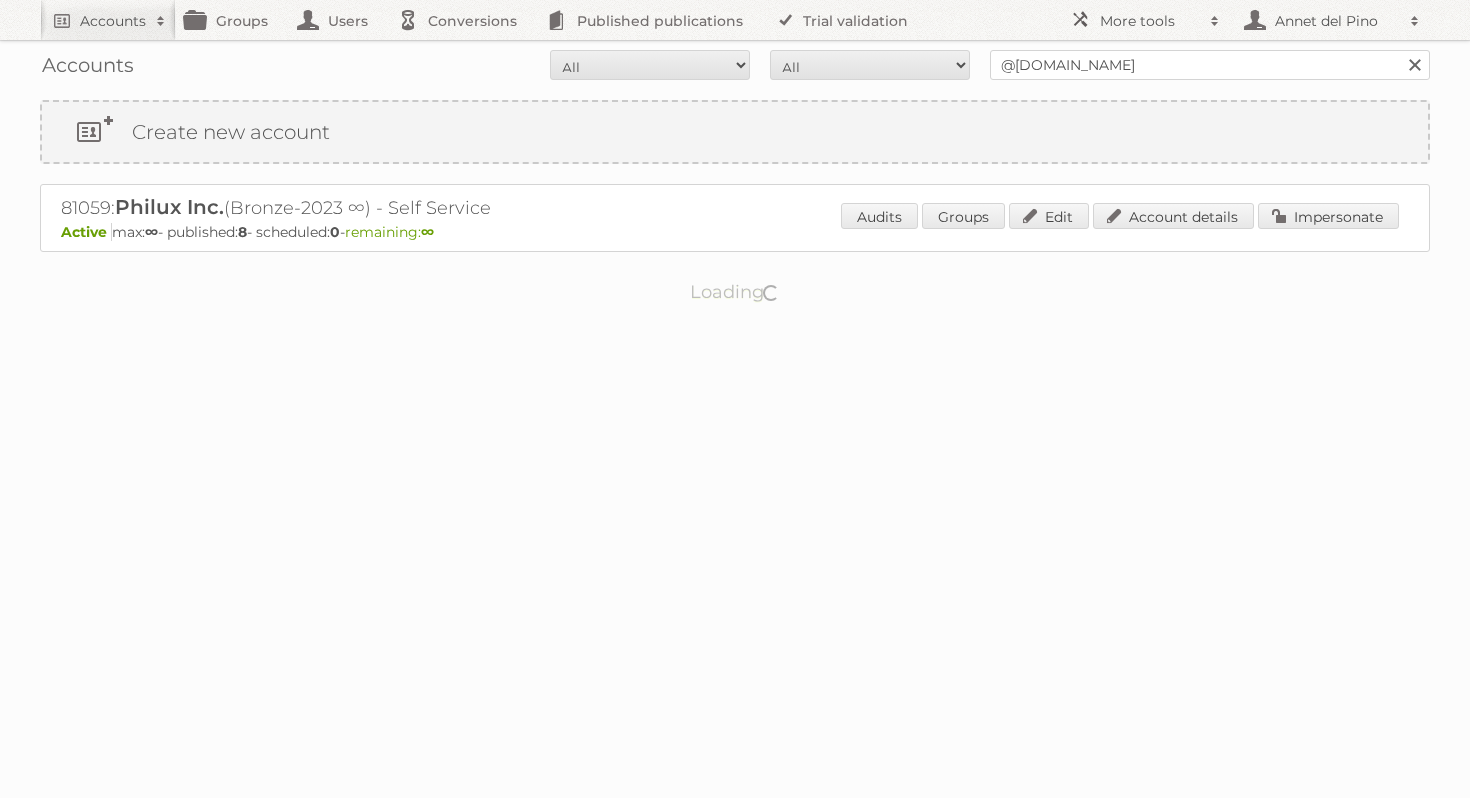scroll, scrollTop: 0, scrollLeft: 0, axis: both 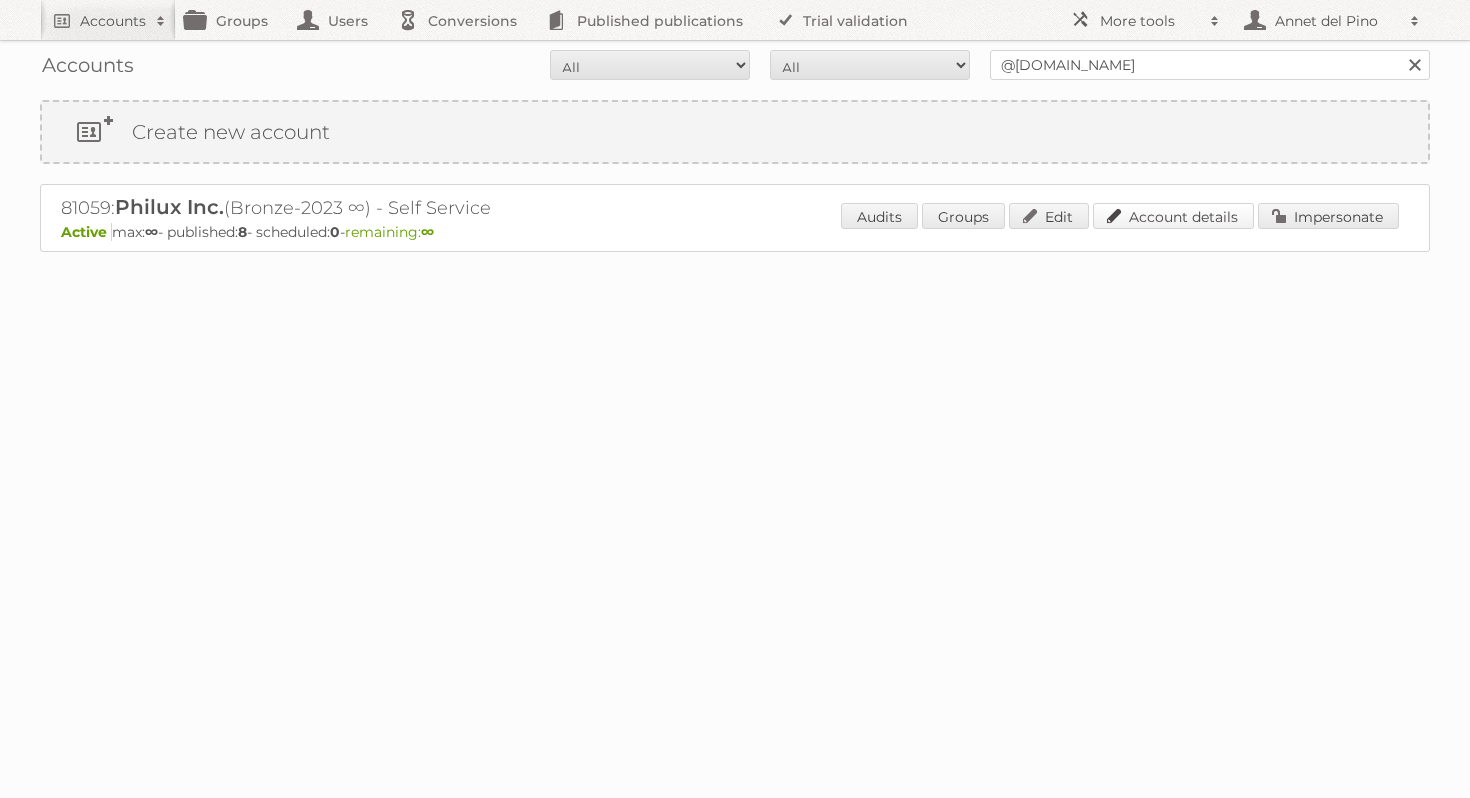 click on "Account details" at bounding box center [1173, 216] 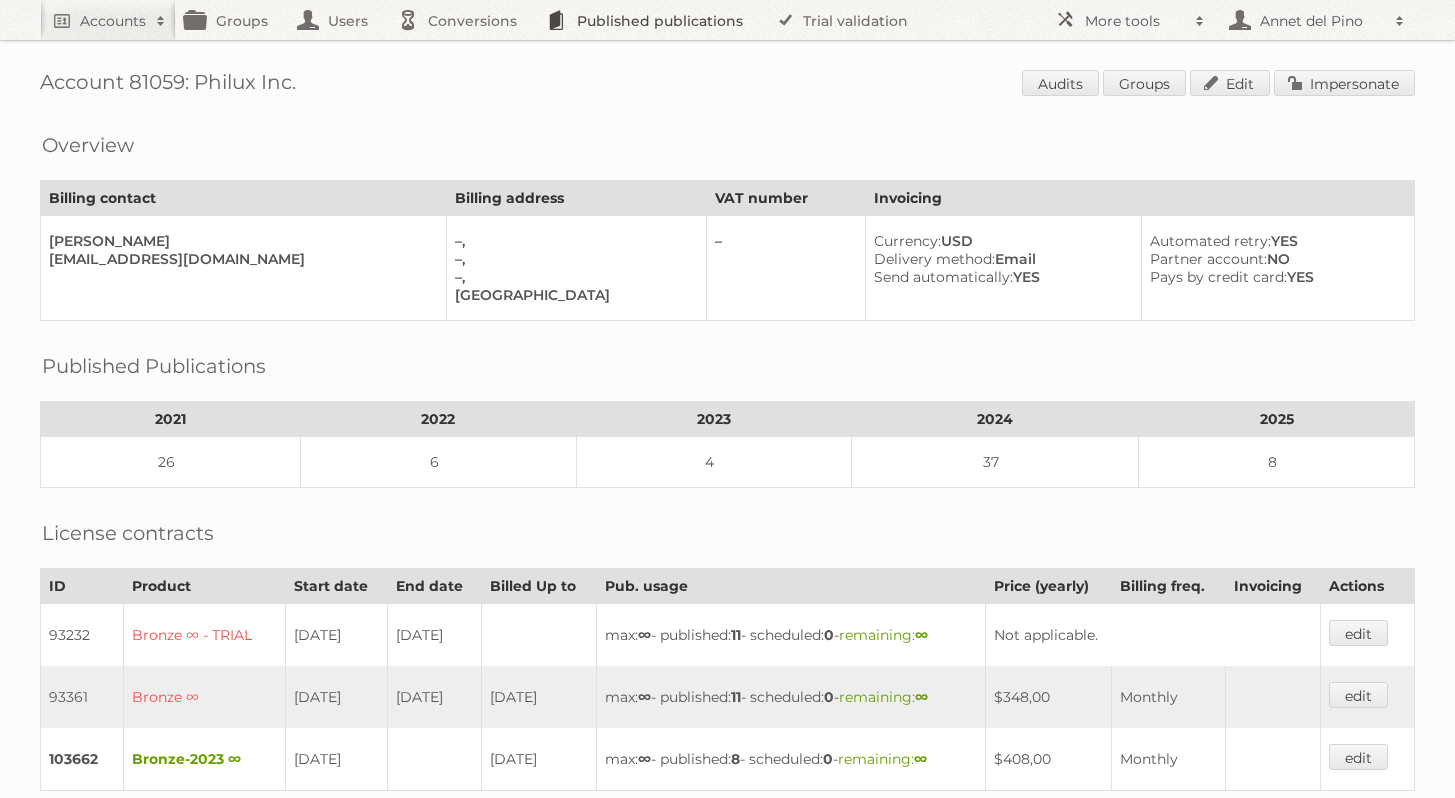 scroll, scrollTop: 0, scrollLeft: 0, axis: both 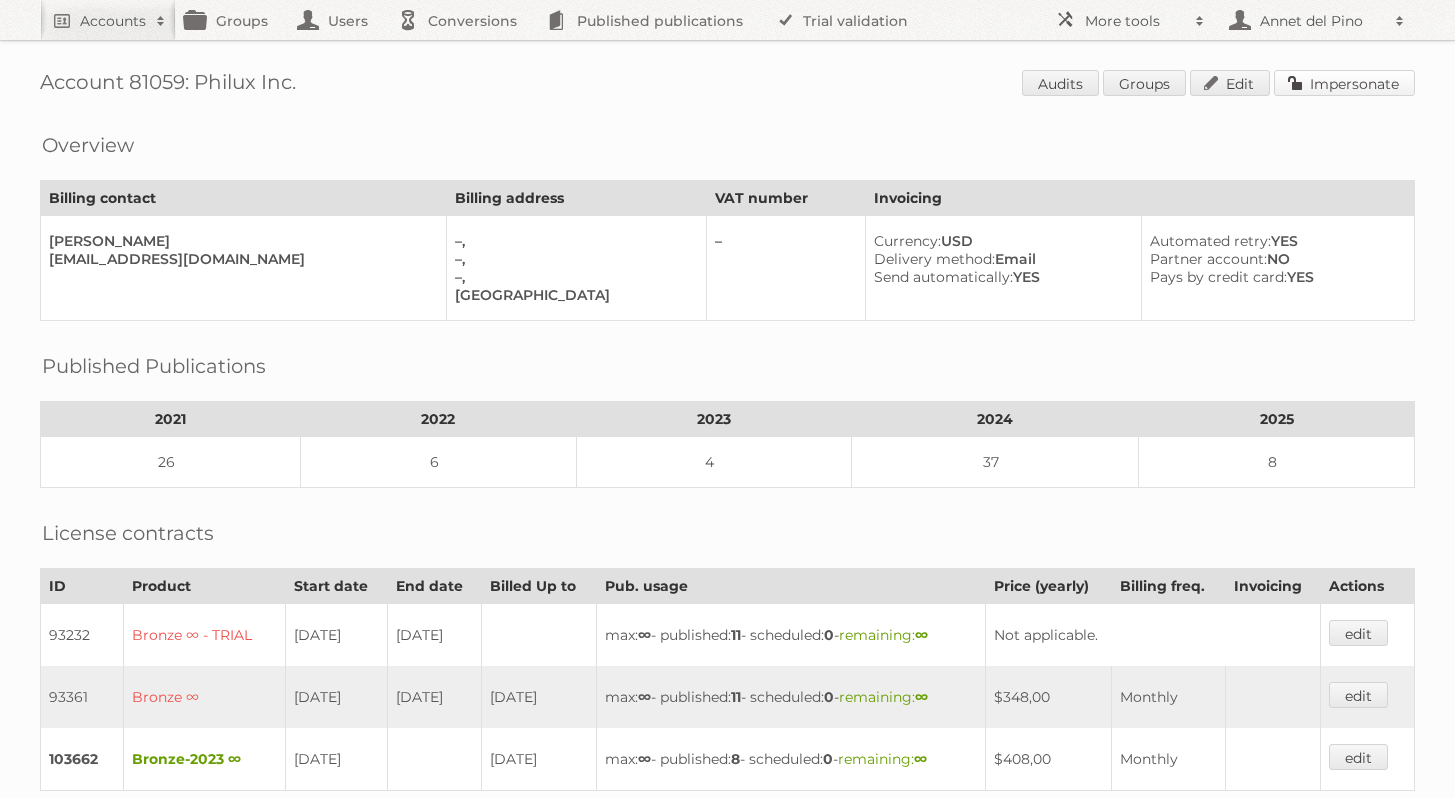 click on "Impersonate" at bounding box center (1344, 83) 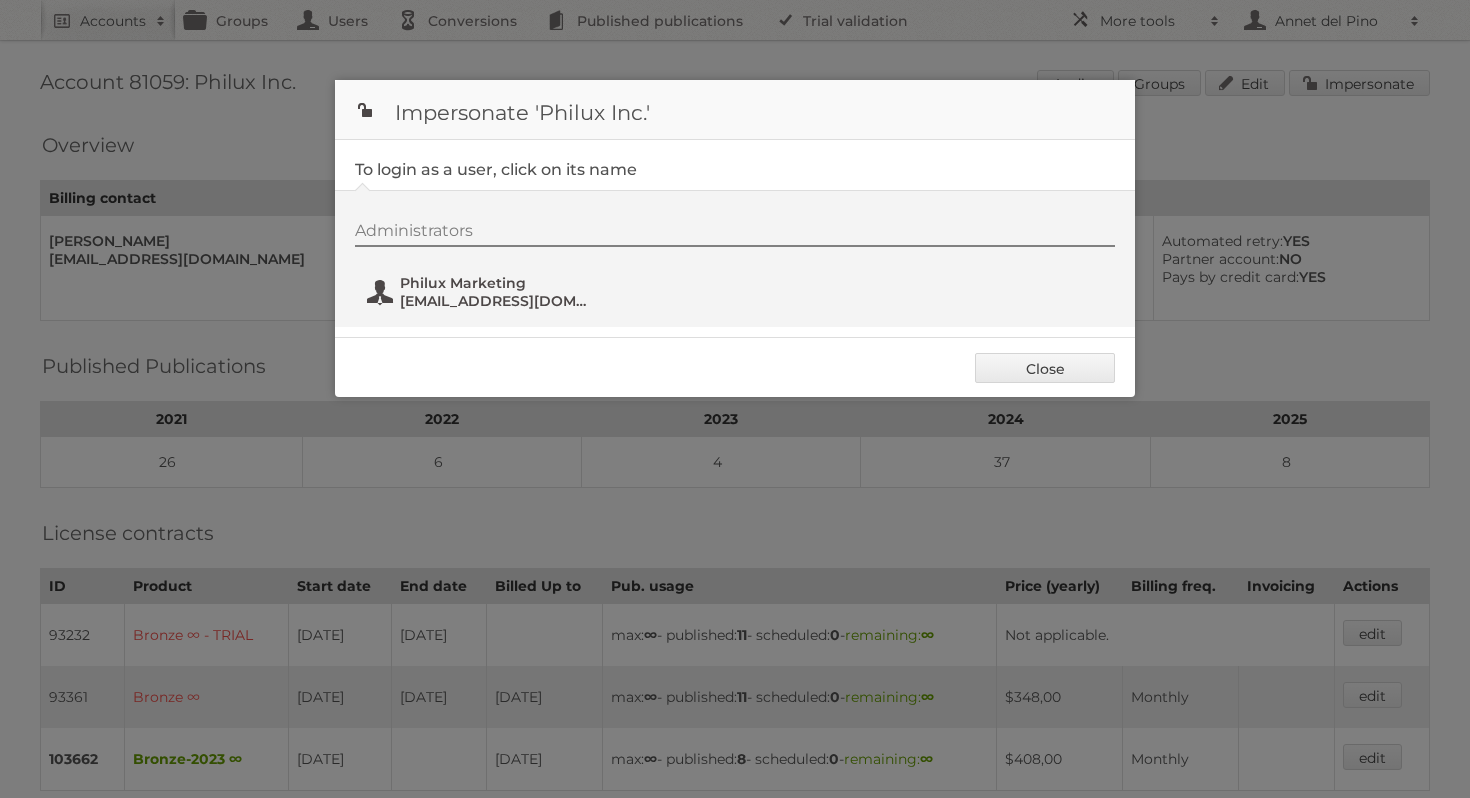 click on "Philux Marketing" at bounding box center [497, 283] 